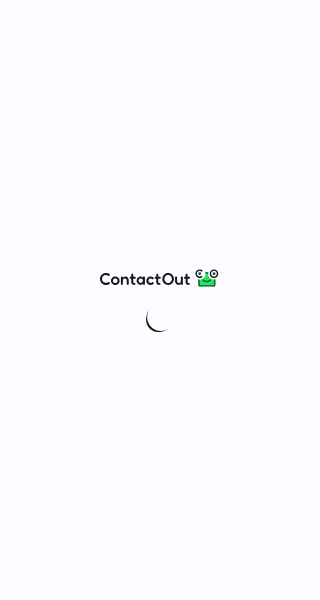 scroll, scrollTop: 0, scrollLeft: 0, axis: both 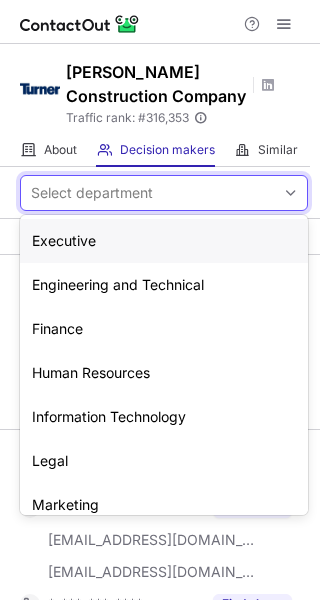 click on "Select department" at bounding box center (92, 193) 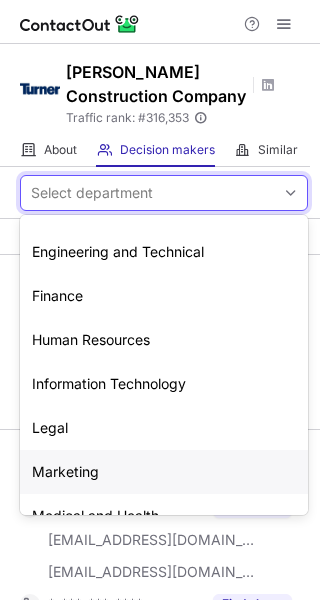 scroll, scrollTop: 0, scrollLeft: 0, axis: both 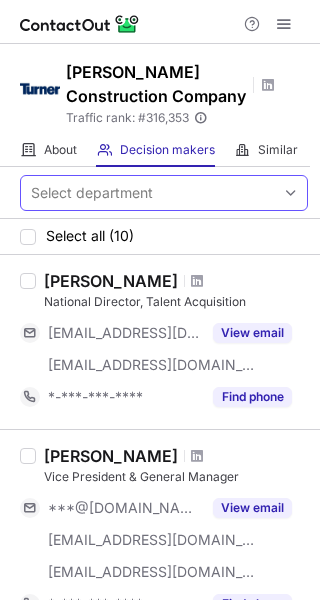 click on "Select department" at bounding box center [148, 193] 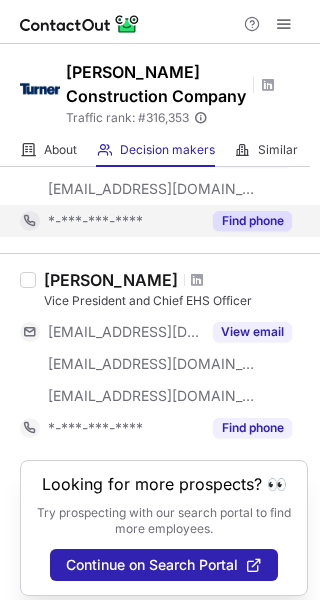 scroll, scrollTop: 1812, scrollLeft: 0, axis: vertical 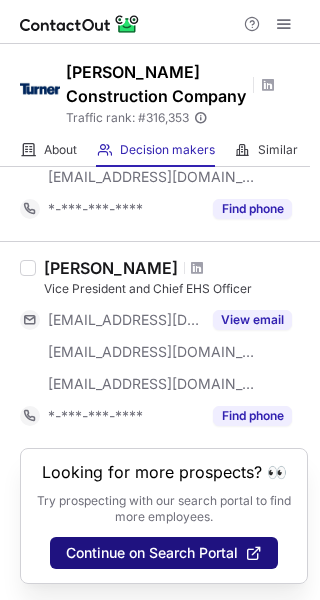 click on "Continue on Search Portal" at bounding box center (152, 553) 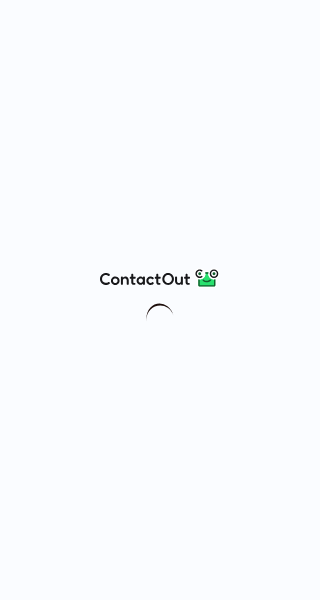 scroll, scrollTop: 0, scrollLeft: 0, axis: both 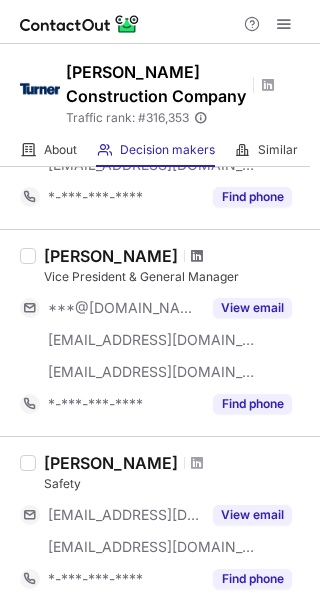 click at bounding box center (197, 256) 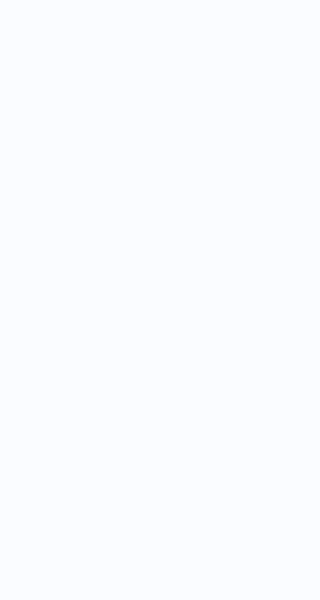 scroll, scrollTop: 0, scrollLeft: 0, axis: both 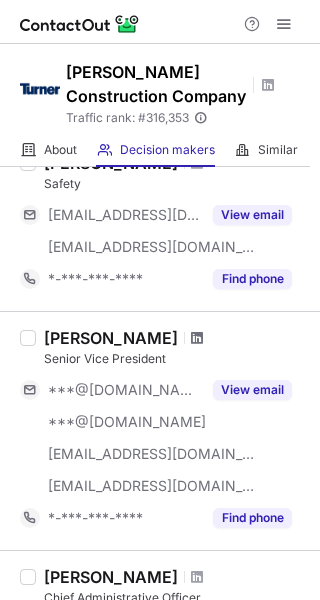 click at bounding box center (197, 338) 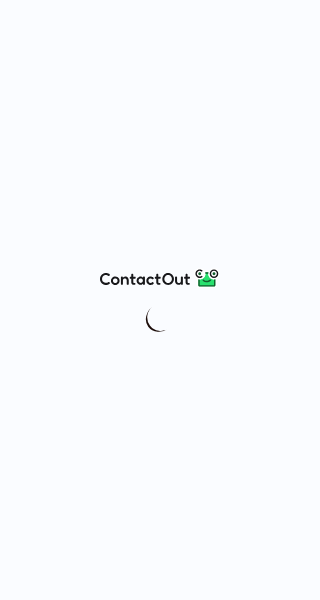 scroll, scrollTop: 0, scrollLeft: 0, axis: both 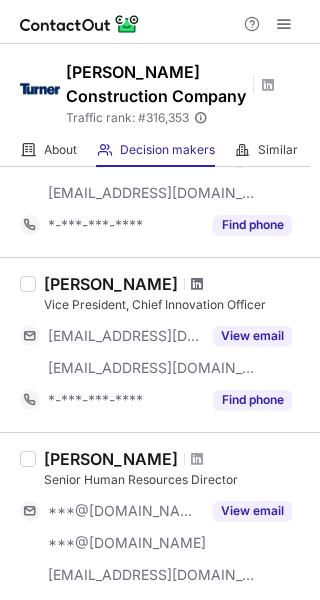 click at bounding box center [197, 284] 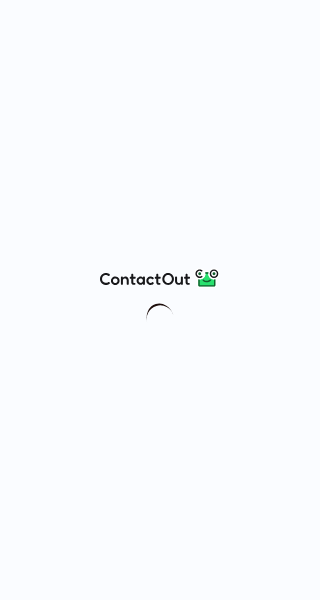 scroll, scrollTop: 0, scrollLeft: 0, axis: both 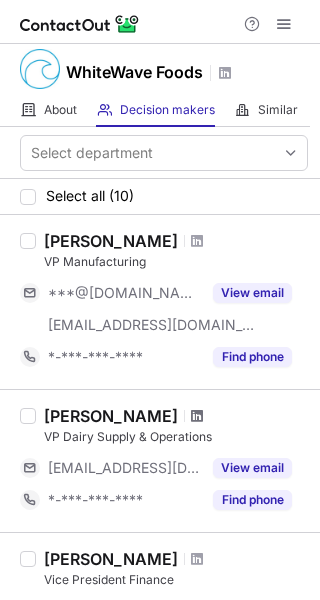 click at bounding box center [197, 416] 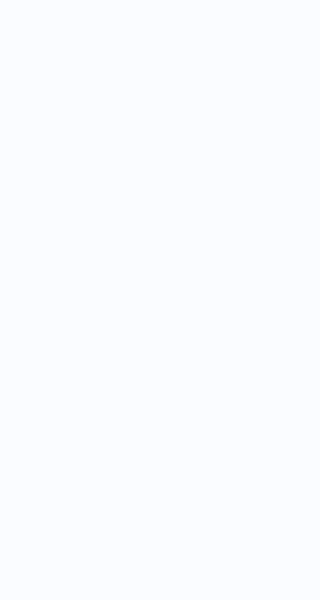 scroll, scrollTop: 0, scrollLeft: 0, axis: both 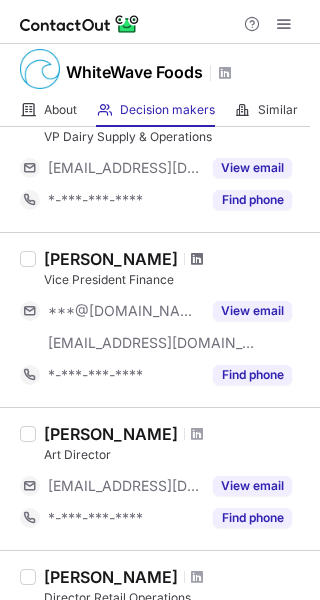 click at bounding box center (197, 259) 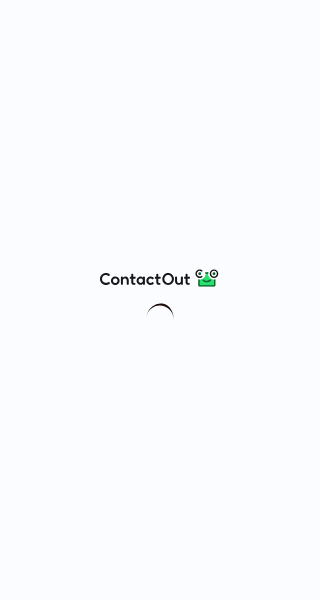 scroll, scrollTop: 0, scrollLeft: 0, axis: both 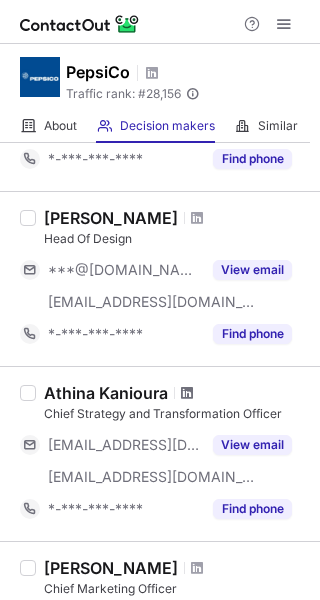 click at bounding box center [187, 393] 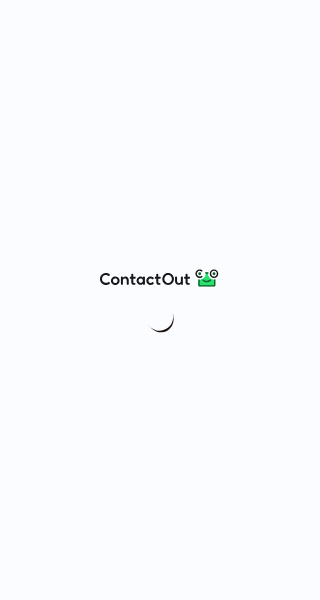 scroll, scrollTop: 0, scrollLeft: 0, axis: both 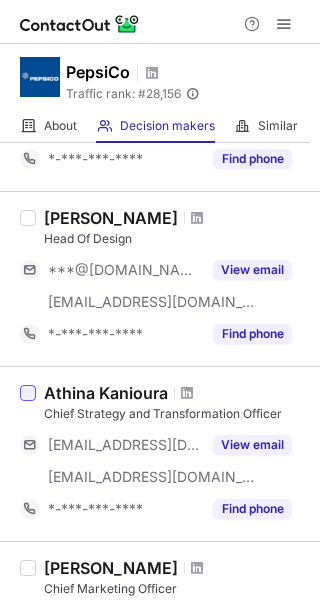 click at bounding box center [28, 393] 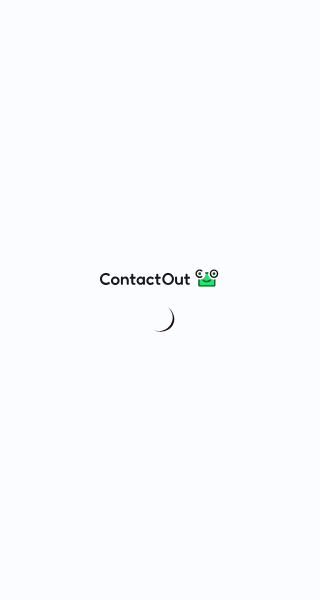 scroll, scrollTop: 0, scrollLeft: 0, axis: both 